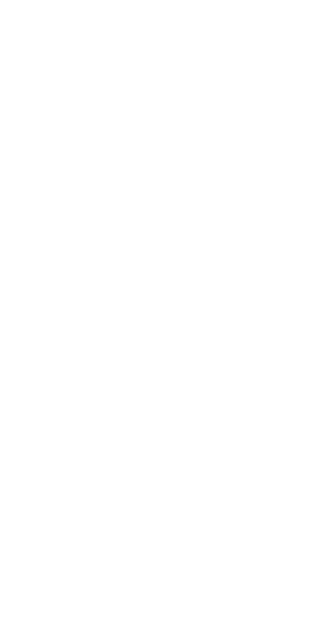 scroll, scrollTop: 0, scrollLeft: 0, axis: both 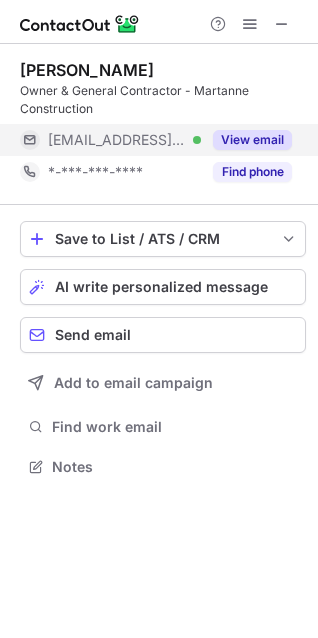 click on "View email" at bounding box center (252, 140) 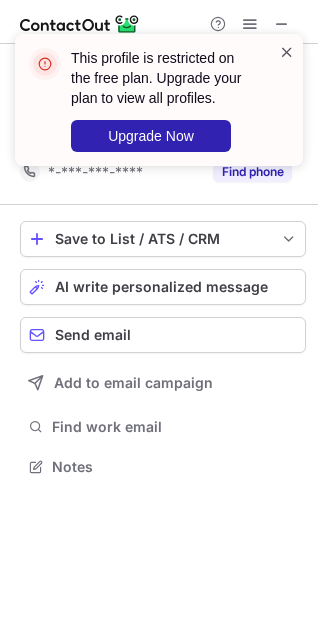click at bounding box center (287, 52) 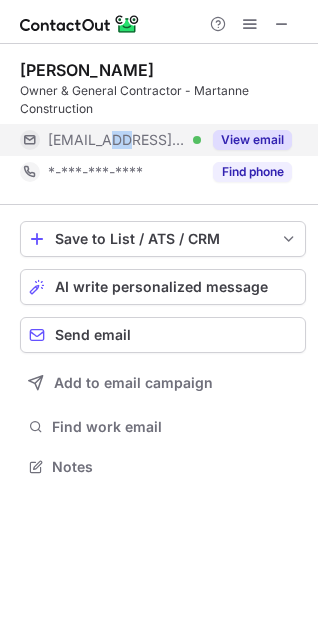 drag, startPoint x: 132, startPoint y: 147, endPoint x: 106, endPoint y: 151, distance: 26.305893 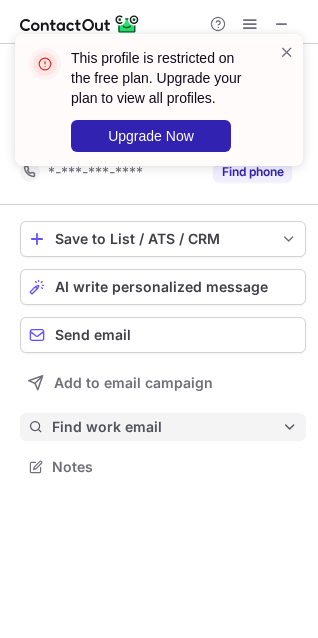 click on "Find work email" at bounding box center (167, 427) 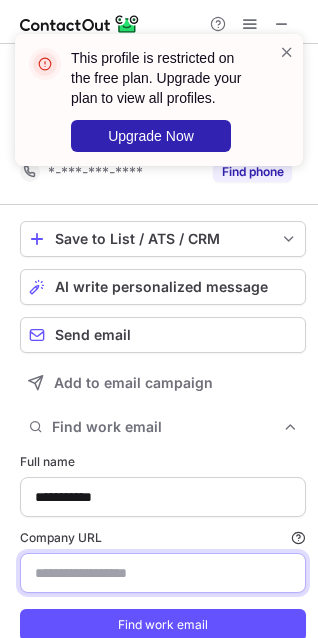 click on "Company URL Finding work email will consume 1 credit if a match is found." at bounding box center (163, 573) 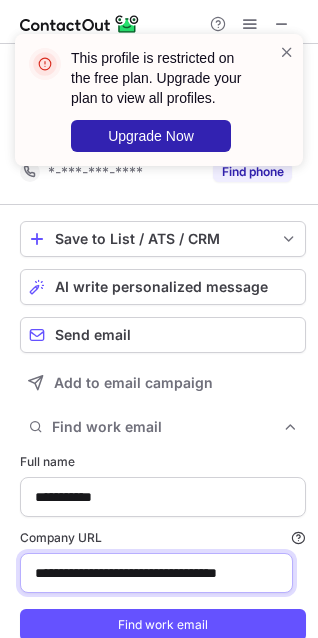 scroll, scrollTop: 0, scrollLeft: 19, axis: horizontal 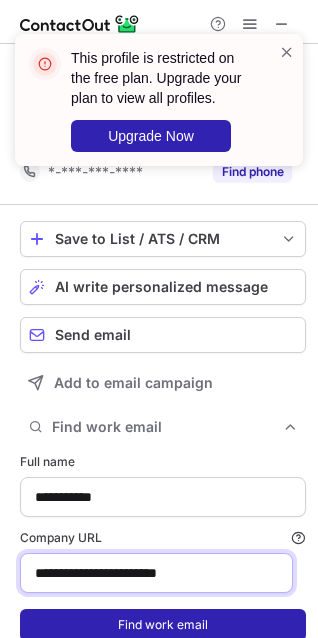 type on "**********" 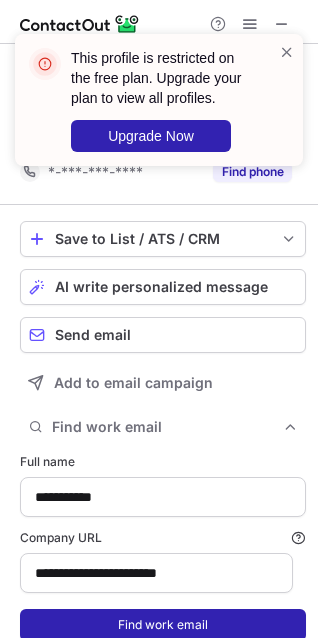 click on "Find work email" at bounding box center [163, 625] 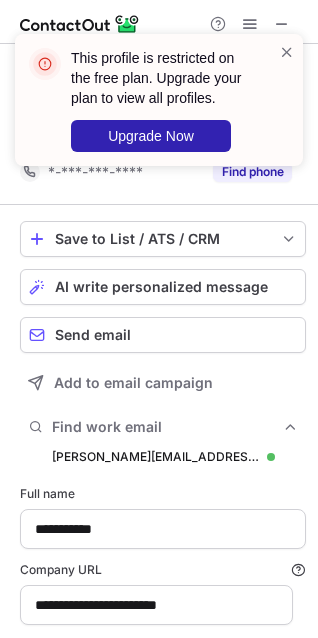 scroll, scrollTop: 9, scrollLeft: 9, axis: both 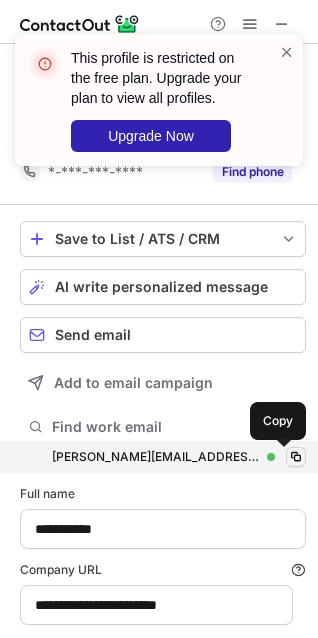 click at bounding box center (296, 457) 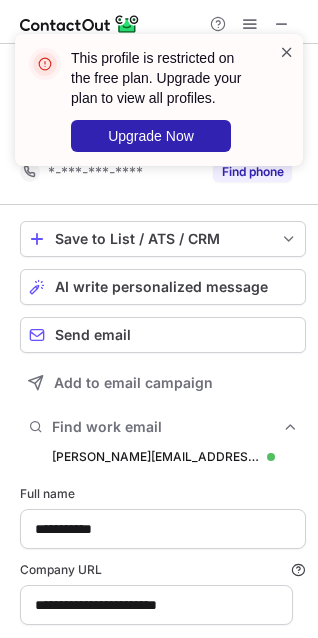 click at bounding box center [287, 52] 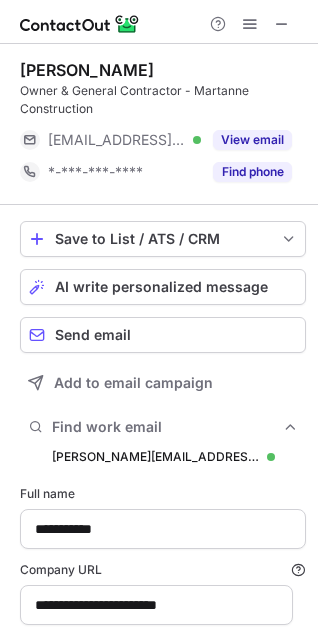 click on "This profile is restricted on the free plan. Upgrade your plan to view all profiles. Upgrade Now" at bounding box center (159, 108) 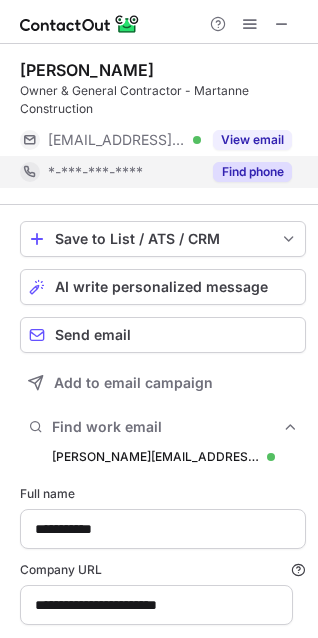 click on "Find phone" at bounding box center [252, 172] 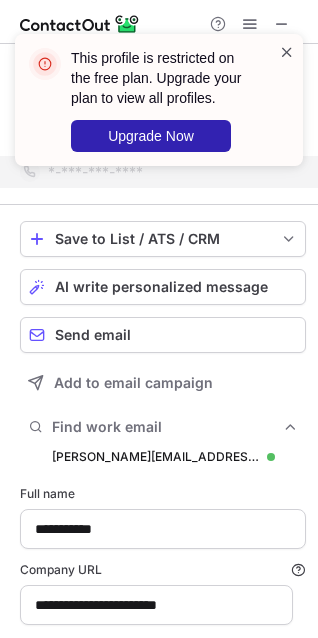 click at bounding box center (287, 52) 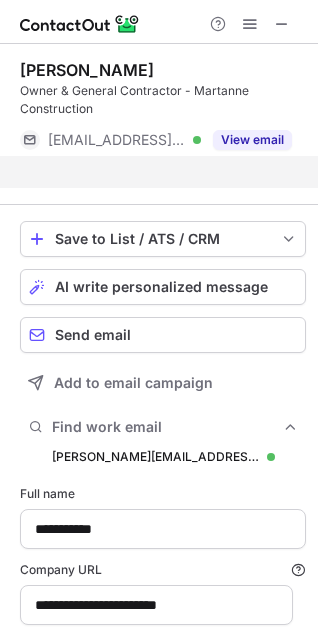 scroll, scrollTop: 664, scrollLeft: 304, axis: both 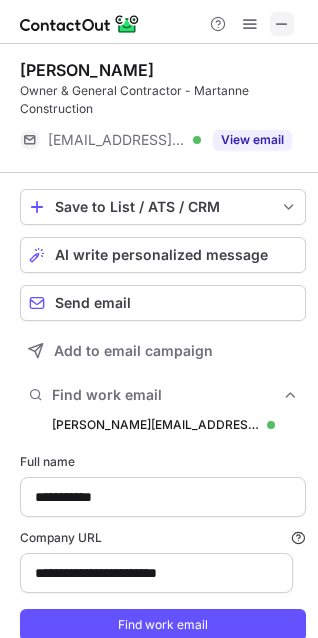 click at bounding box center [282, 24] 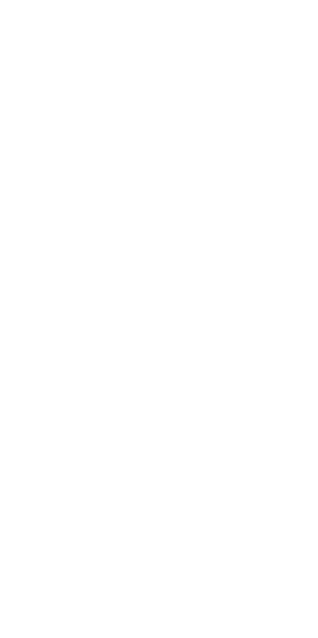 scroll, scrollTop: 0, scrollLeft: 0, axis: both 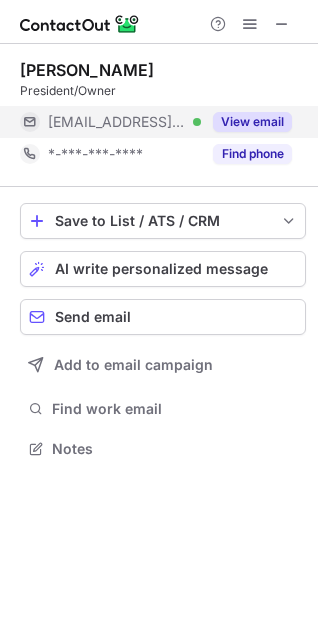 click on "View email" at bounding box center (252, 122) 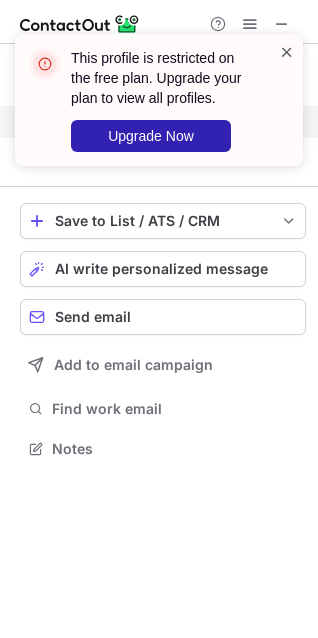 click at bounding box center (287, 52) 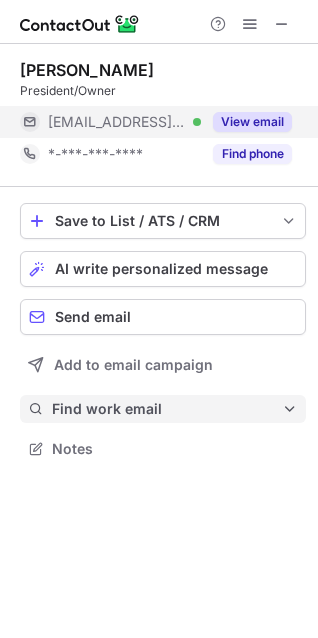 click on "Find work email" at bounding box center (163, 409) 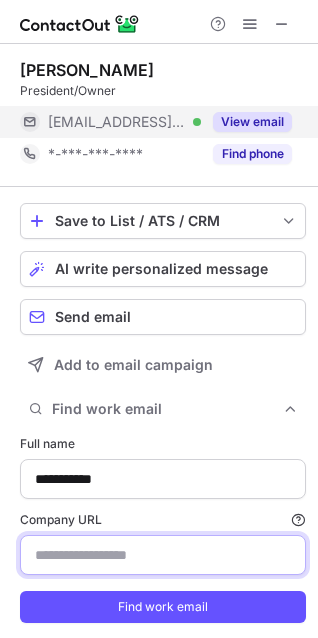 click on "Company URL Finding work email will consume 1 credit if a match is found." at bounding box center (163, 555) 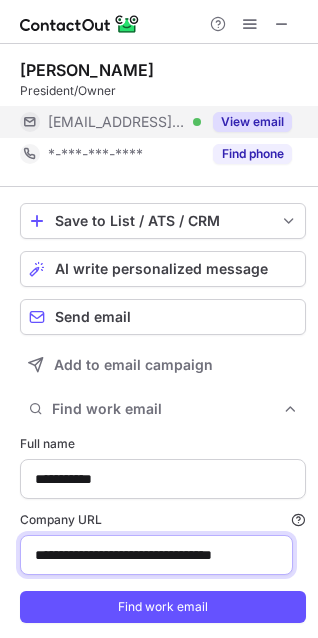 scroll, scrollTop: 0, scrollLeft: 11, axis: horizontal 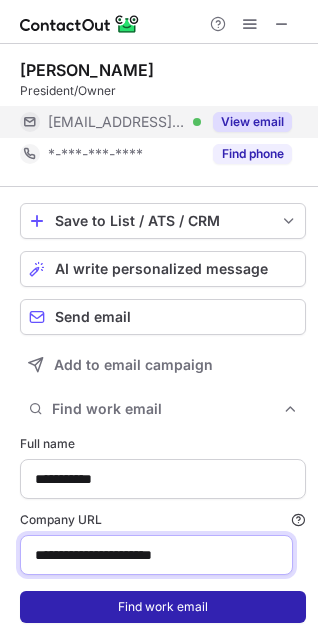 type on "**********" 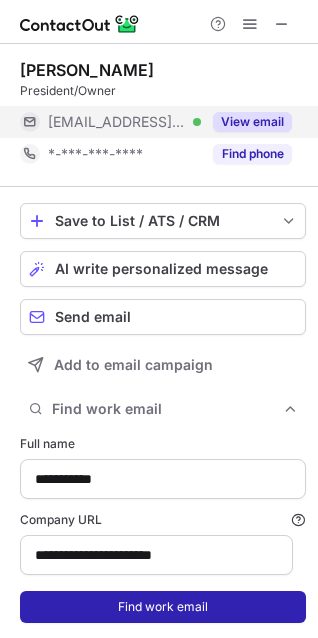 click on "Find work email" at bounding box center [163, 607] 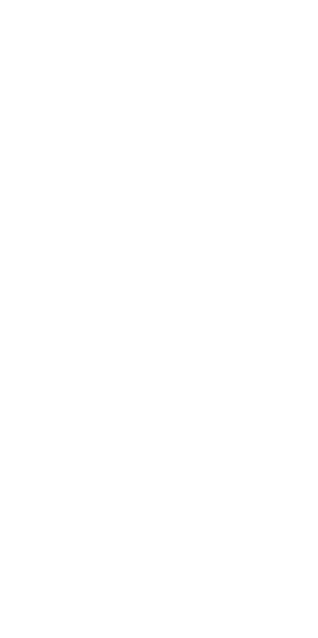 scroll, scrollTop: 0, scrollLeft: 0, axis: both 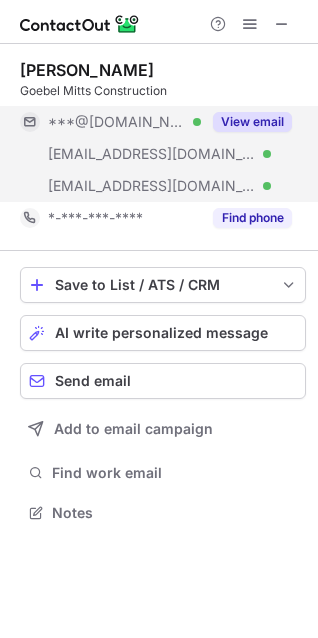 click on "View email" at bounding box center (252, 122) 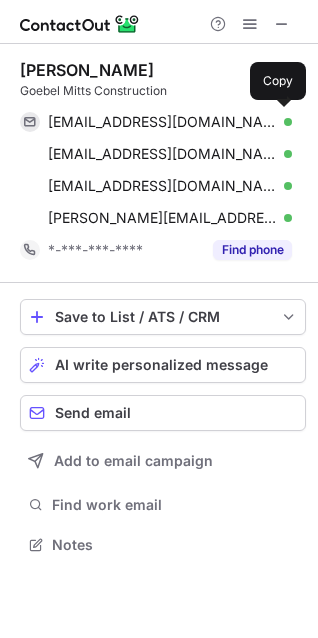 scroll, scrollTop: 10, scrollLeft: 9, axis: both 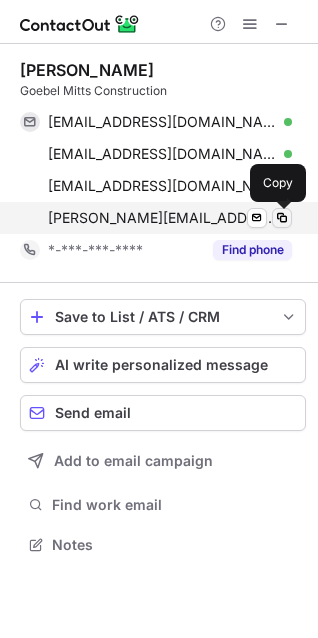 click at bounding box center (282, 218) 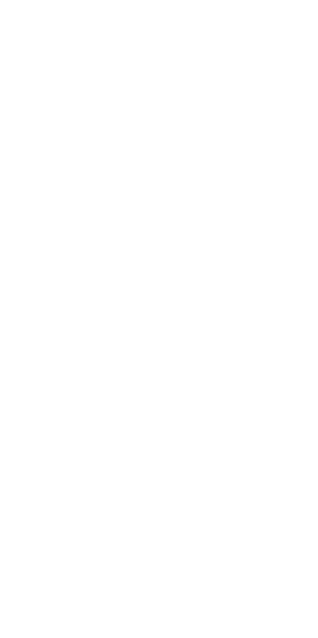 scroll, scrollTop: 0, scrollLeft: 0, axis: both 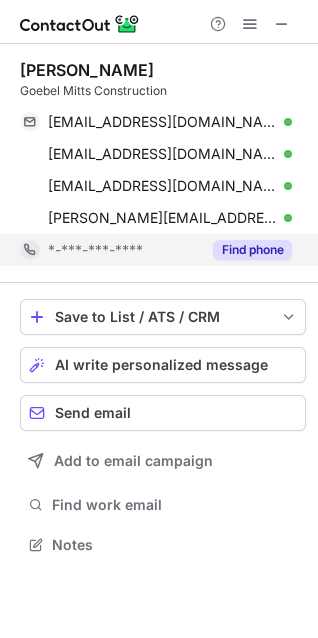 click on "Find phone" at bounding box center (252, 250) 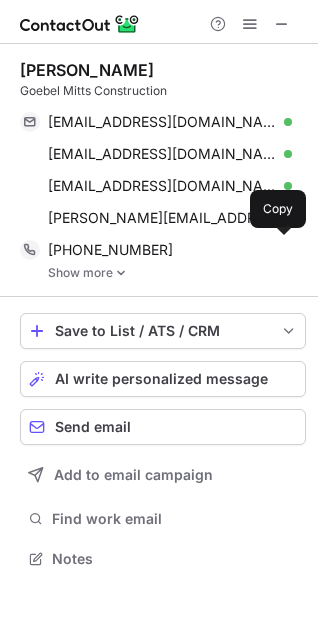 scroll, scrollTop: 9, scrollLeft: 9, axis: both 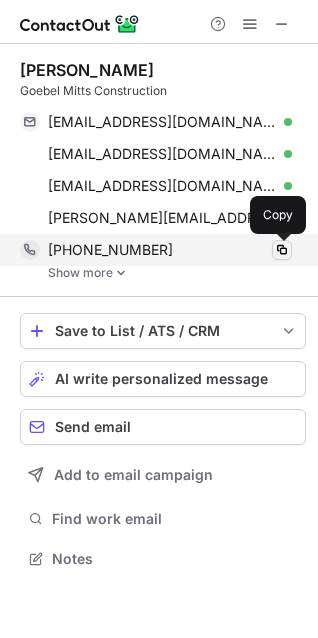 click at bounding box center [282, 250] 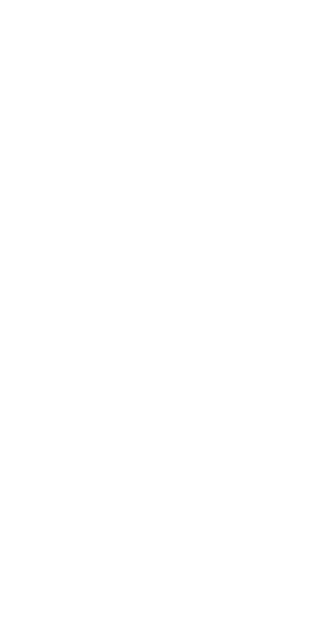 scroll, scrollTop: 0, scrollLeft: 0, axis: both 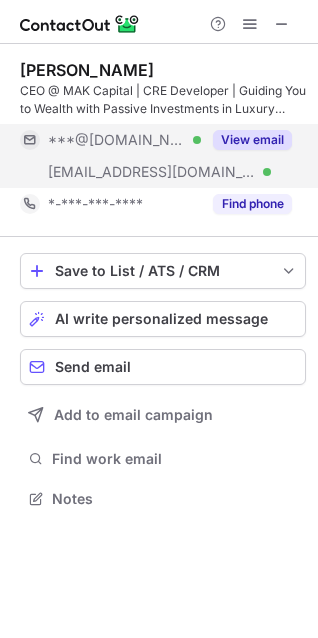 click on "View email" at bounding box center (252, 140) 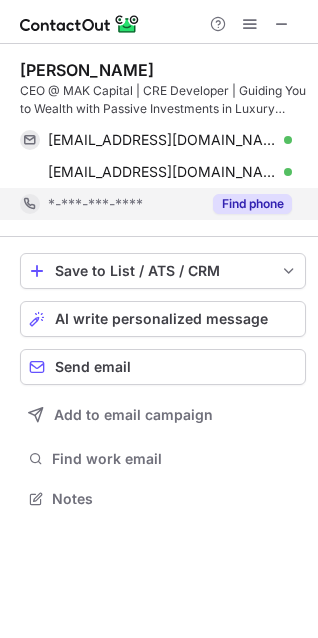 click on "Find phone" at bounding box center [252, 204] 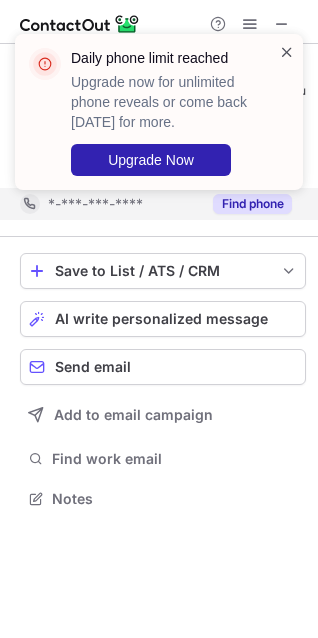 click at bounding box center (287, 52) 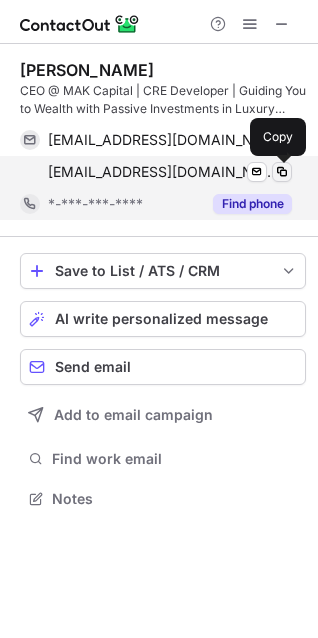 click at bounding box center [282, 172] 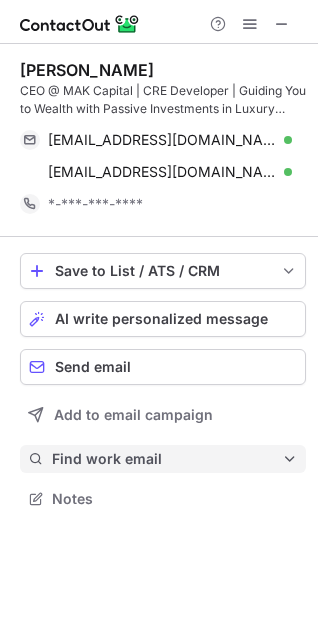 scroll, scrollTop: 9, scrollLeft: 9, axis: both 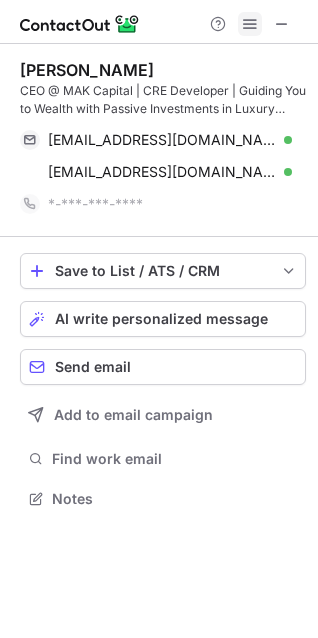 click at bounding box center (250, 24) 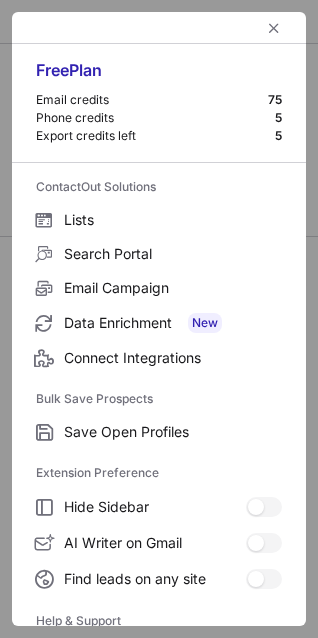 scroll, scrollTop: 154, scrollLeft: 0, axis: vertical 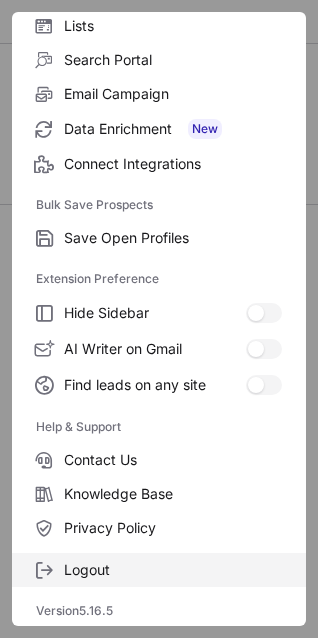 click on "Logout" at bounding box center [159, 570] 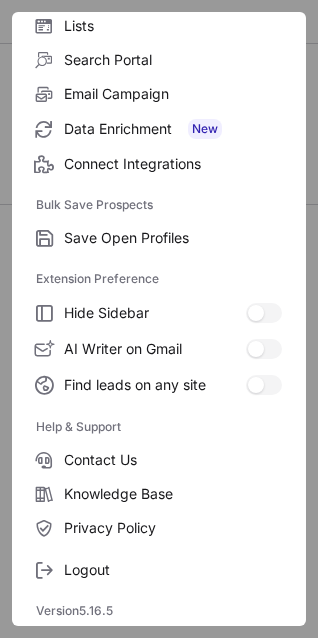 scroll, scrollTop: 0, scrollLeft: 0, axis: both 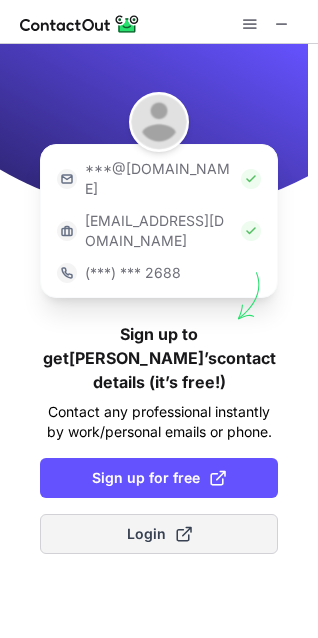 click on "Login" at bounding box center (159, 534) 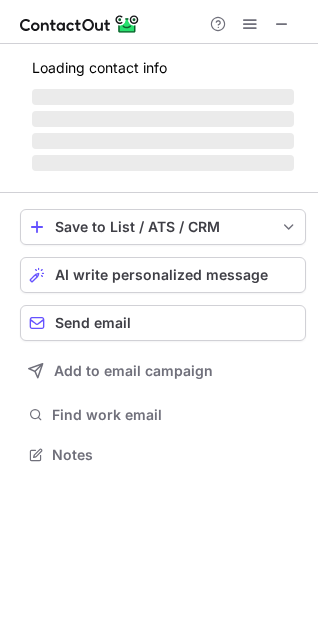 scroll, scrollTop: 9, scrollLeft: 9, axis: both 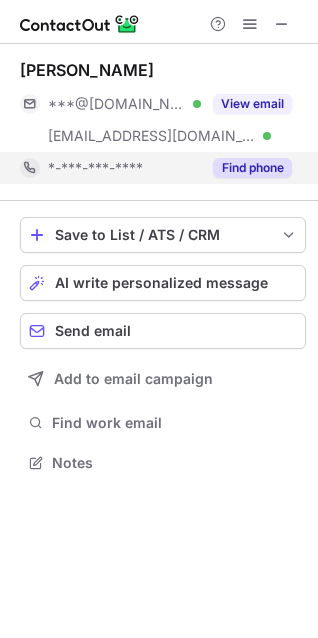 click on "Find phone" at bounding box center (252, 168) 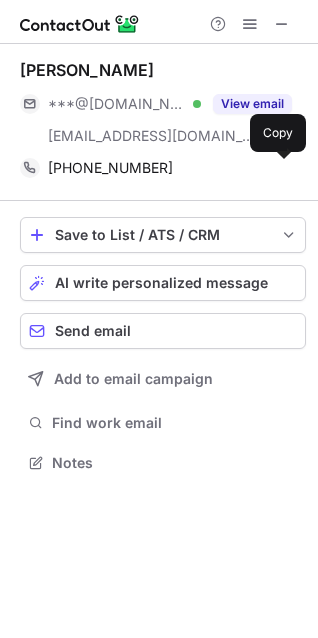 click at bounding box center (282, 168) 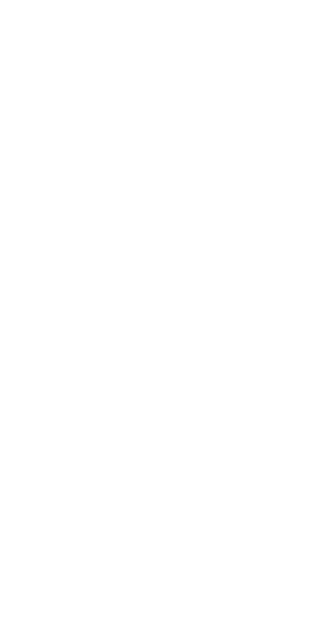 scroll, scrollTop: 0, scrollLeft: 0, axis: both 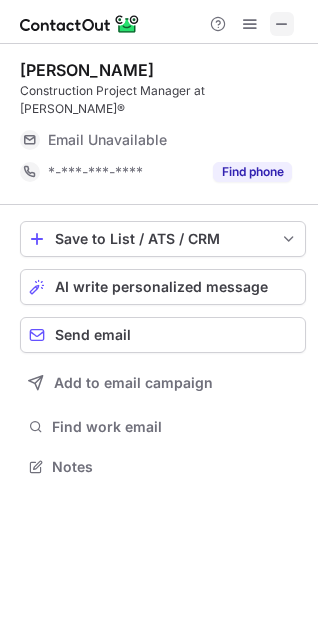 click at bounding box center [282, 24] 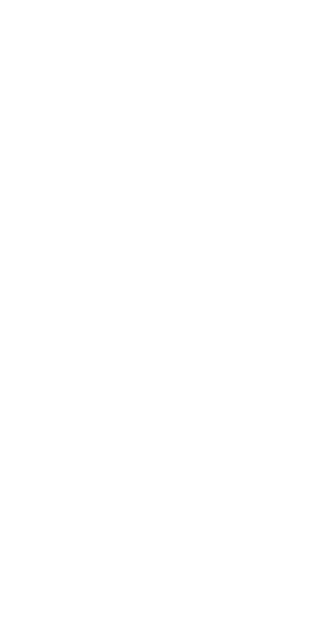 scroll, scrollTop: 0, scrollLeft: 0, axis: both 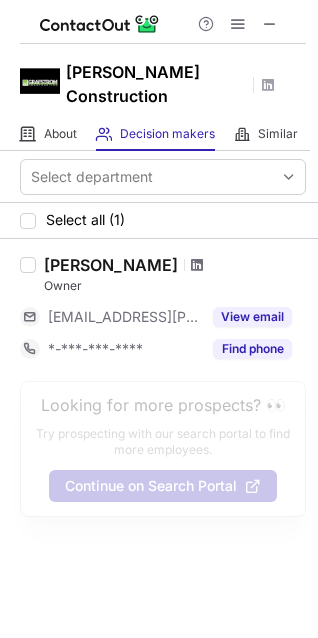 click at bounding box center (197, 265) 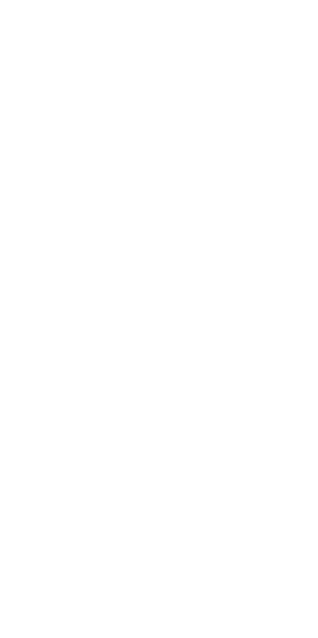 scroll, scrollTop: 0, scrollLeft: 0, axis: both 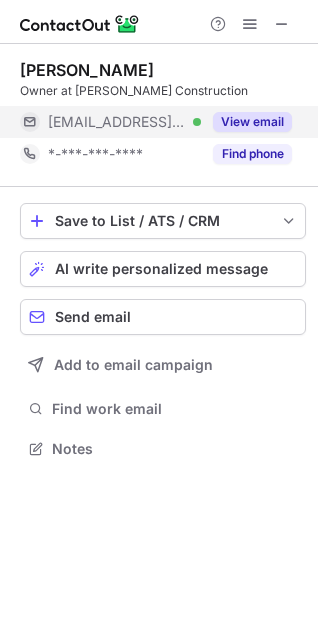 click on "View email" at bounding box center (252, 122) 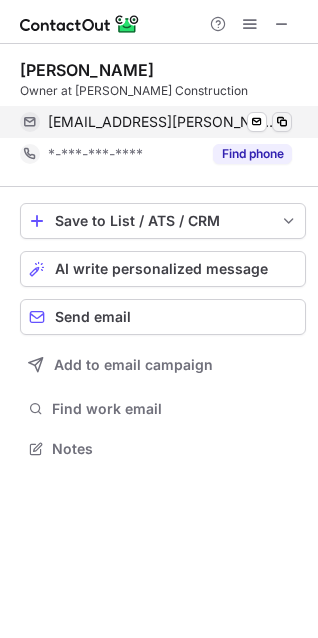 click at bounding box center [282, 122] 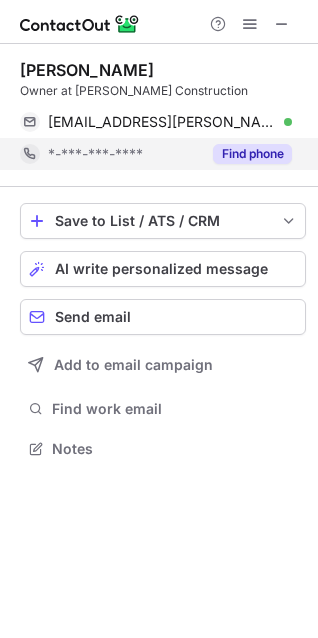 click on "Find phone" at bounding box center (252, 154) 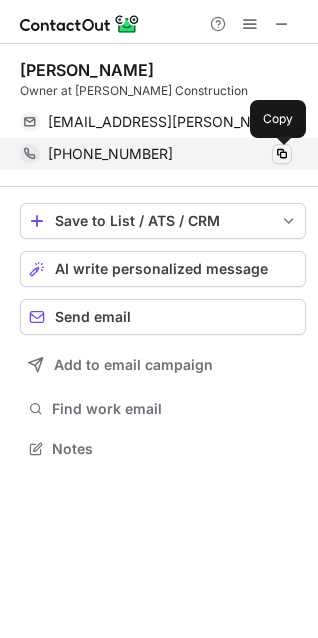 click at bounding box center (282, 154) 